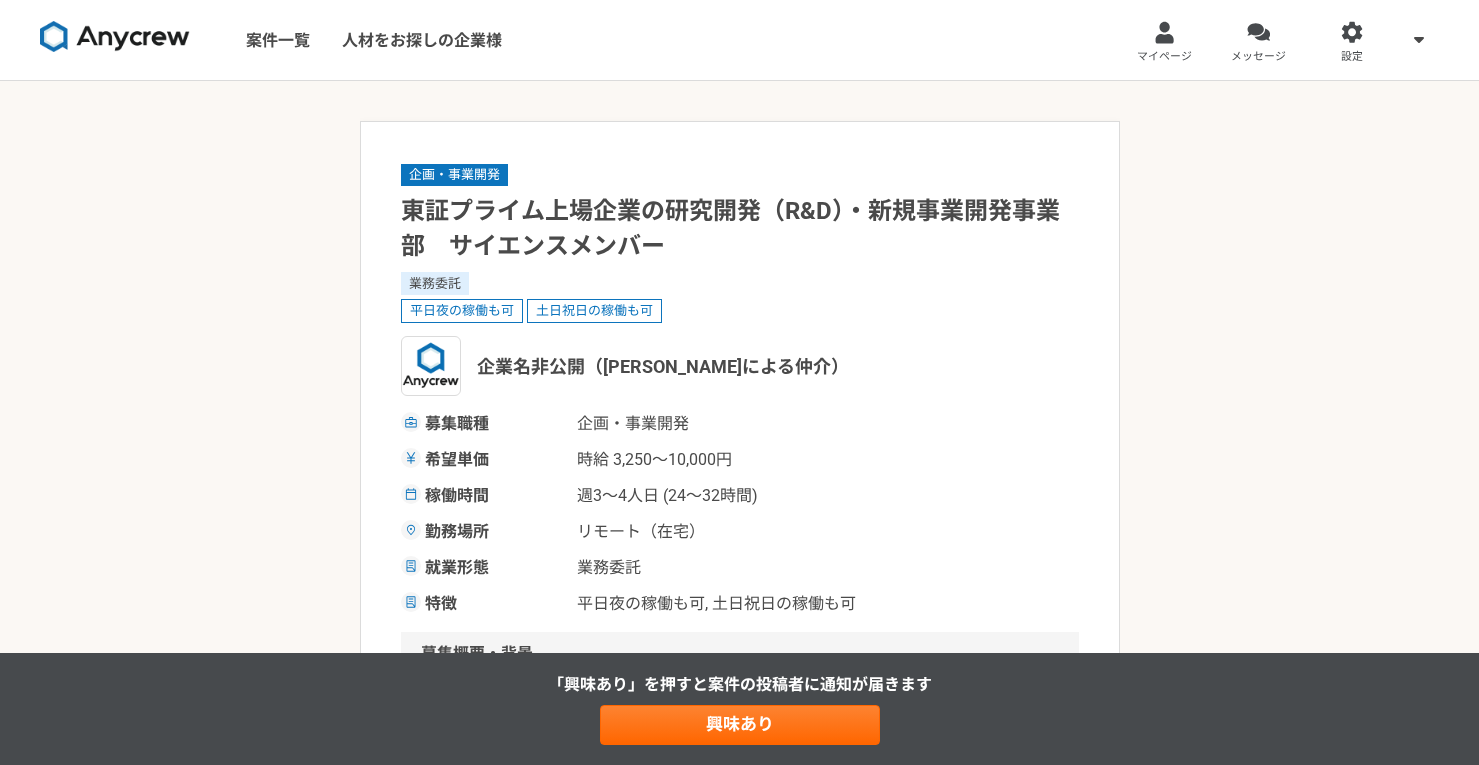 scroll, scrollTop: 0, scrollLeft: 0, axis: both 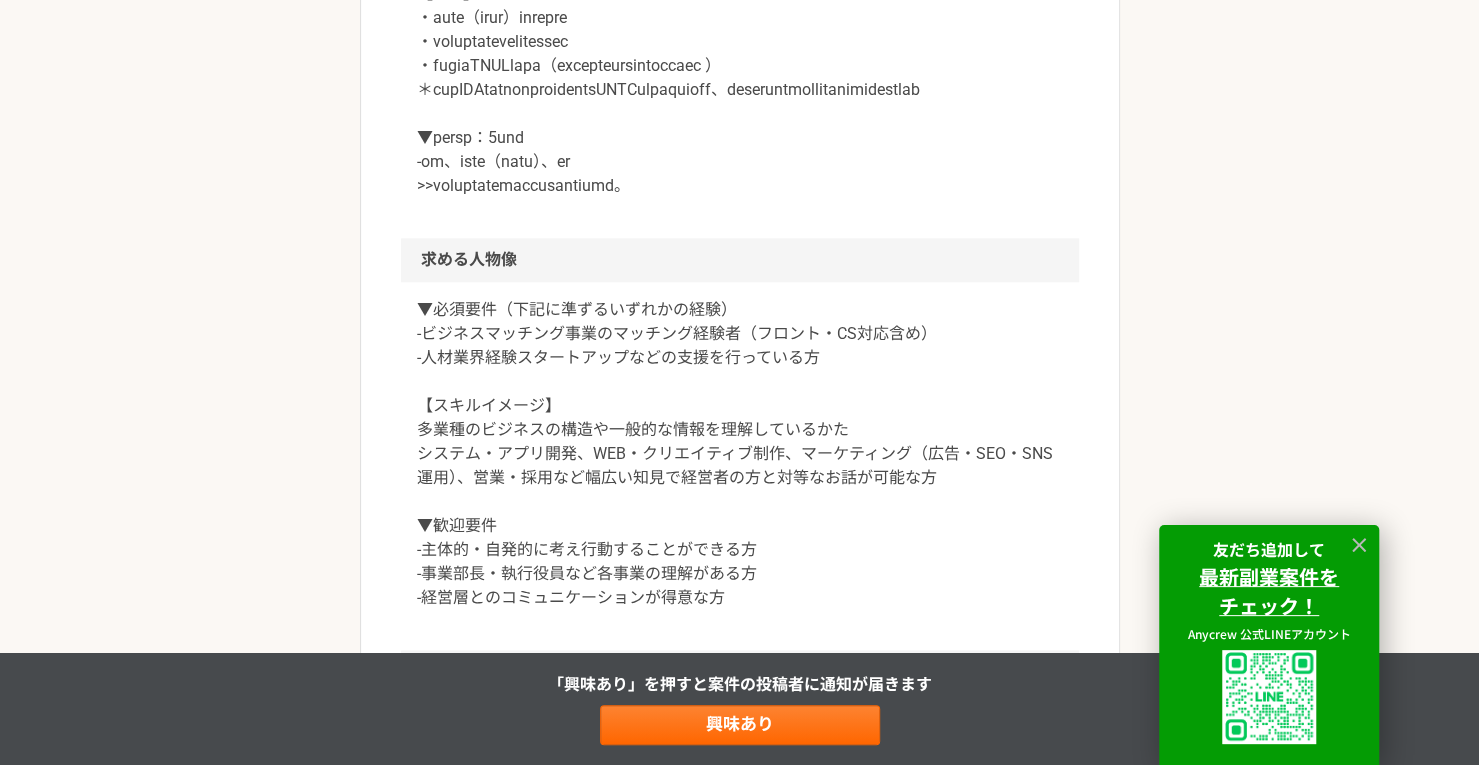 click at bounding box center (740, 30) 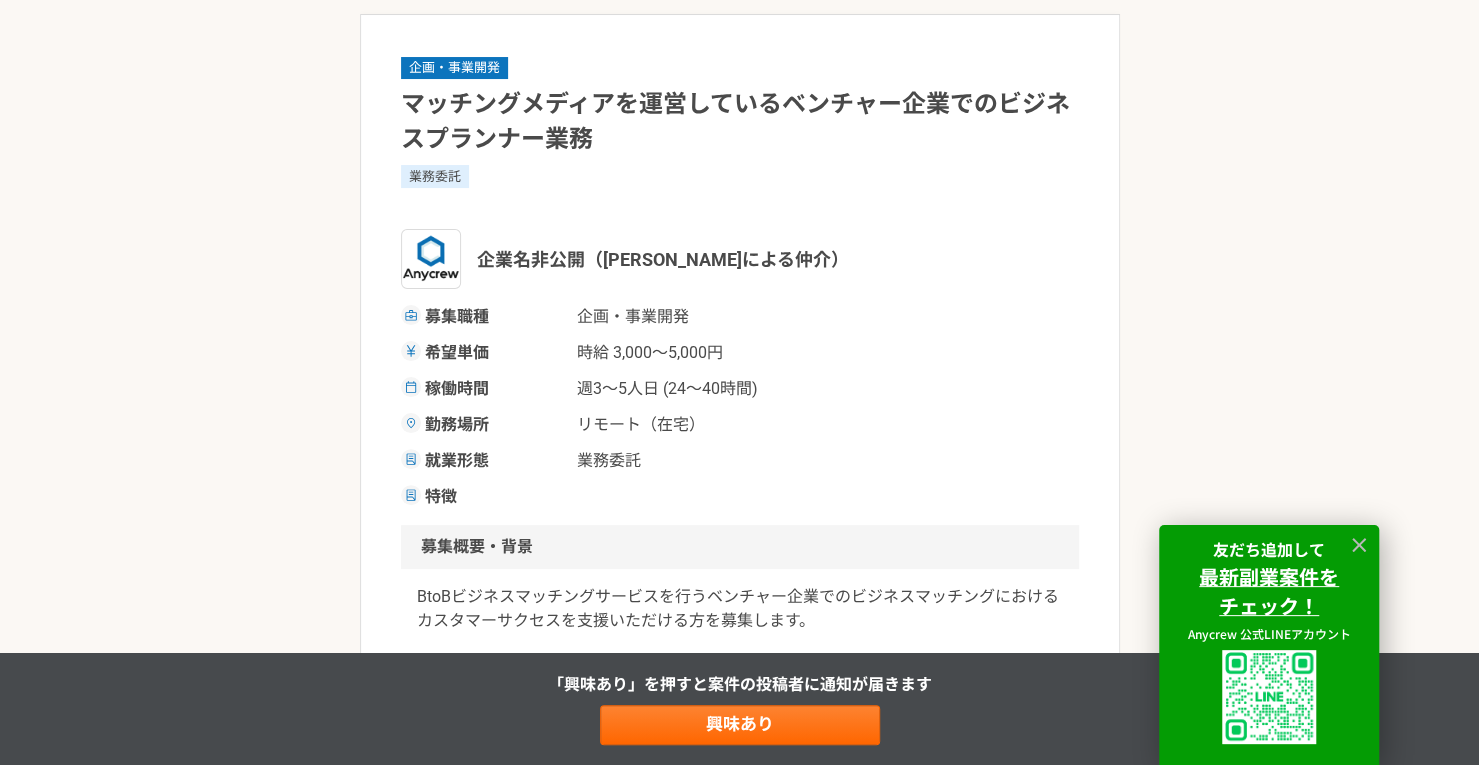 scroll, scrollTop: 0, scrollLeft: 0, axis: both 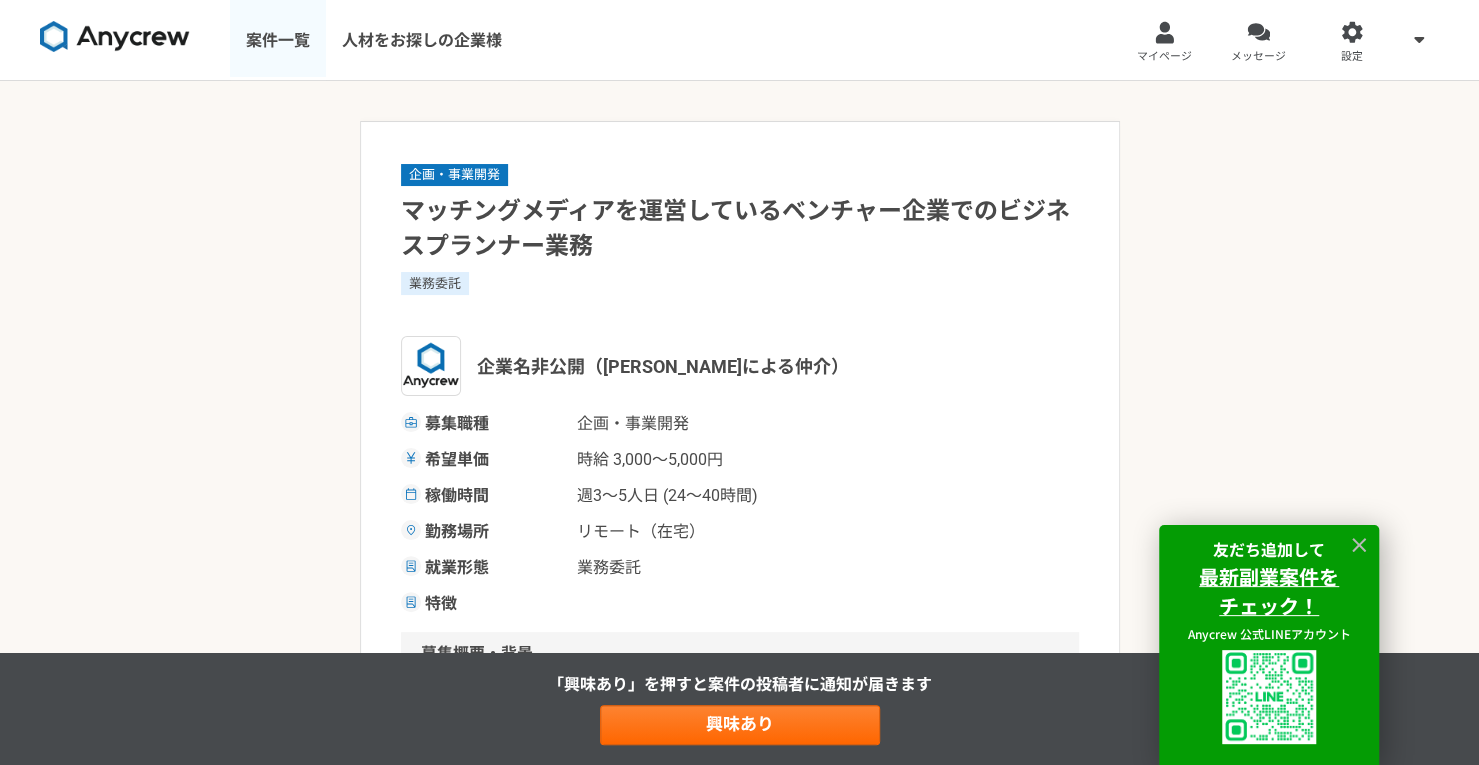 click on "案件一覧" at bounding box center [278, 40] 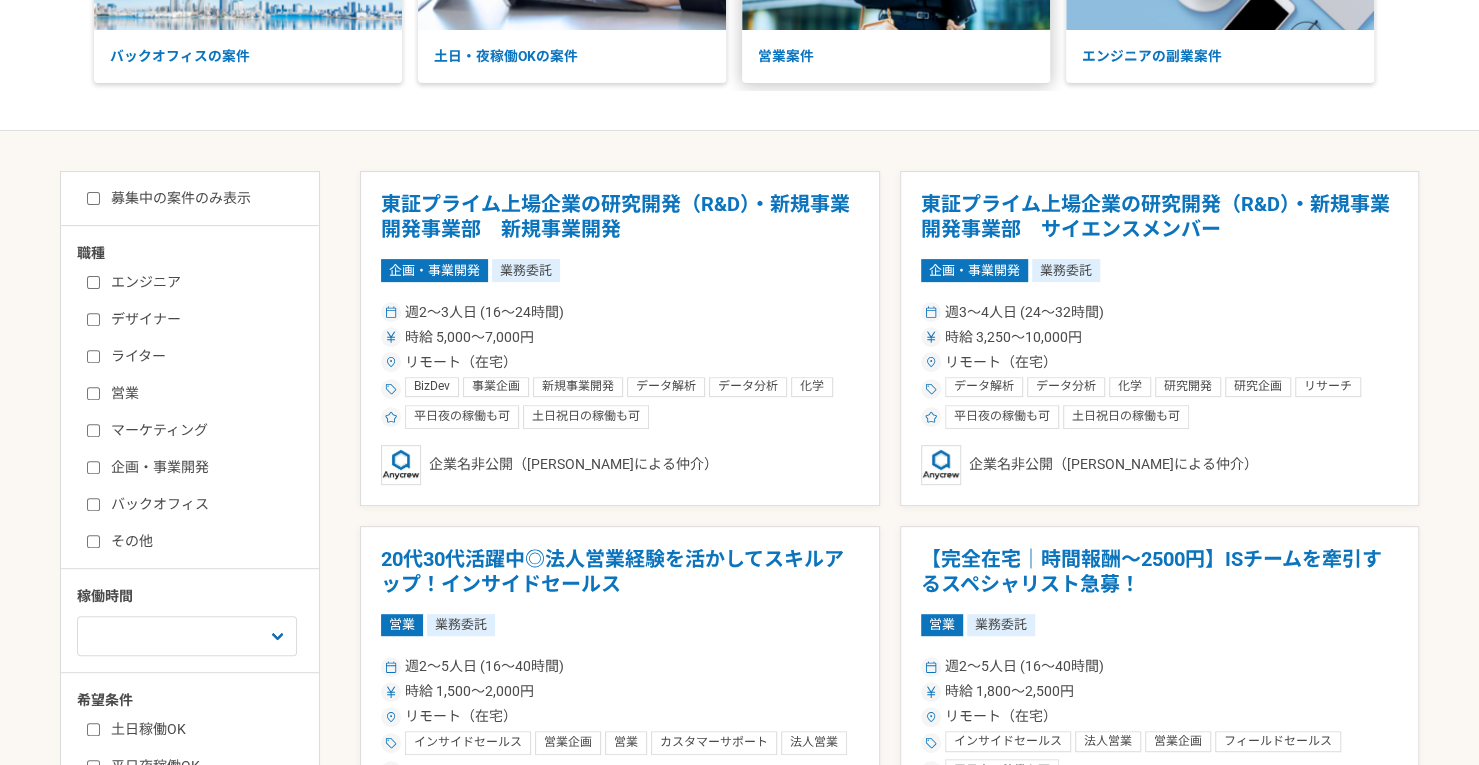 scroll, scrollTop: 264, scrollLeft: 0, axis: vertical 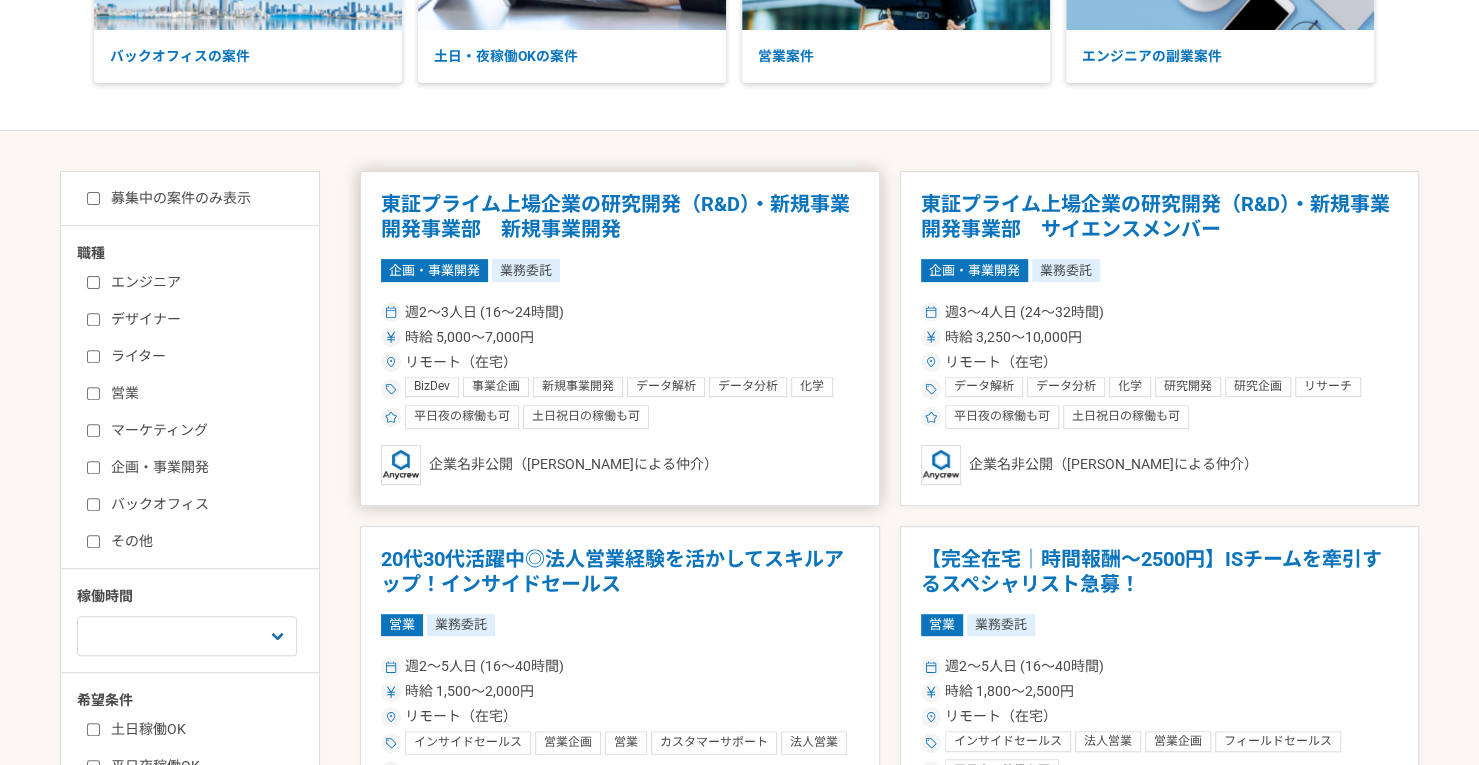 click on "東証プライム上場企業の研究開発（R&D）・新規事業開発事業部　新規事業開発 企画・事業開発 業務委託 週2〜3人日 (16〜24時間) 時給 5,000〜7,000円 リモート（在宅） BizDev 事業企画 新規事業開発 データ解析 データ分析 化学 研究開発 研究企画 リサーチ 英語 平日夜の稼働も可 土日祝日の稼働も可 企業名非公開（エニィクルーによる仲介）" at bounding box center [620, 338] 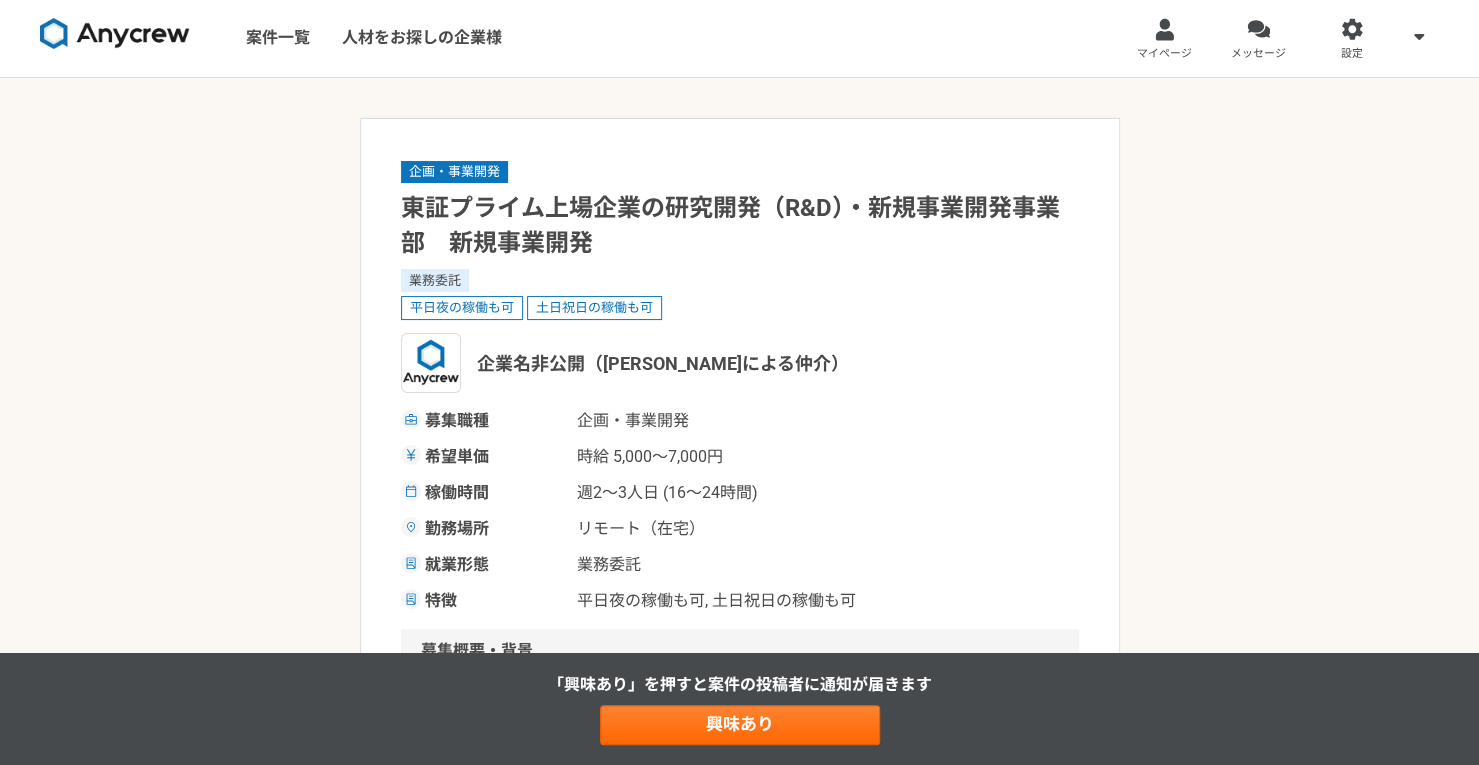 scroll, scrollTop: 0, scrollLeft: 0, axis: both 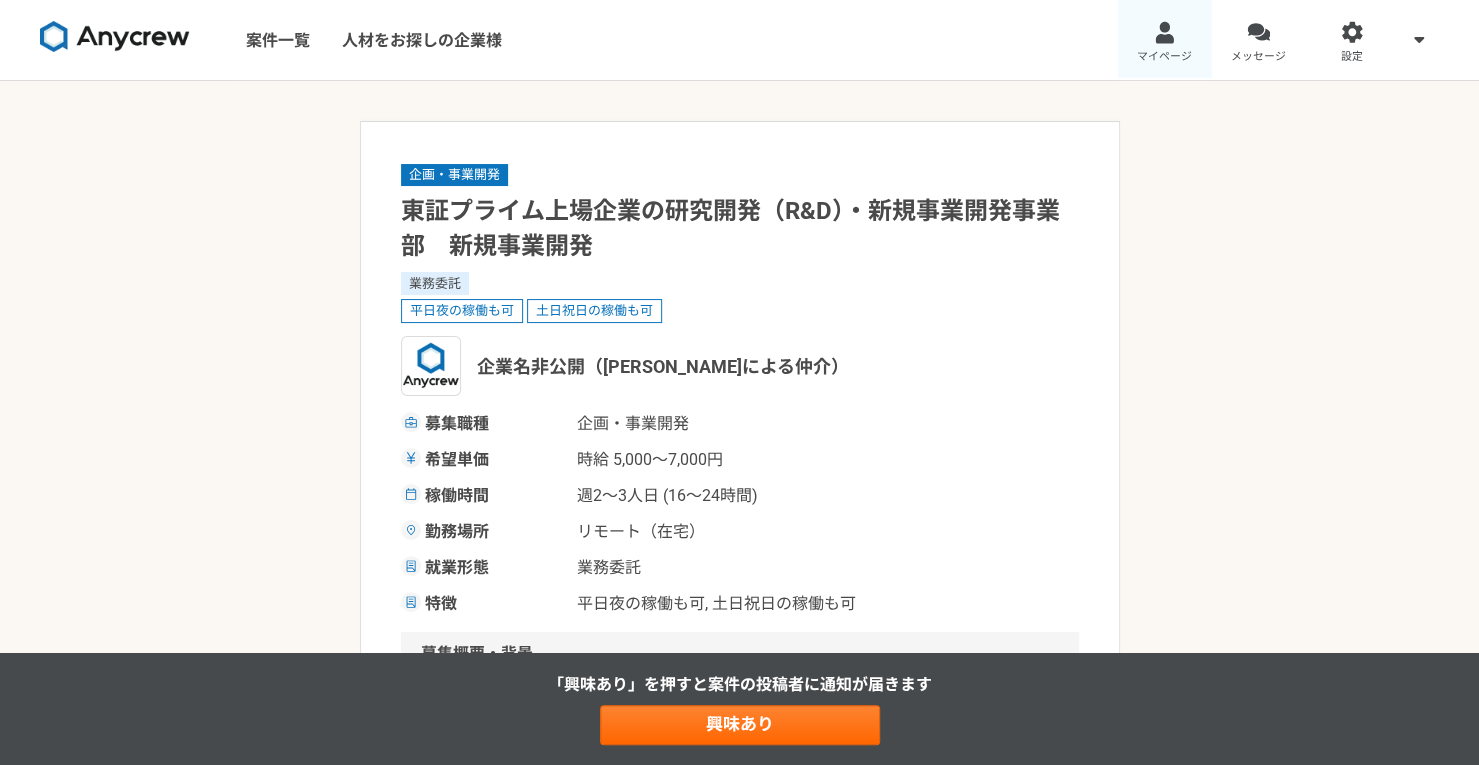 click on "マイページ" at bounding box center [1165, 40] 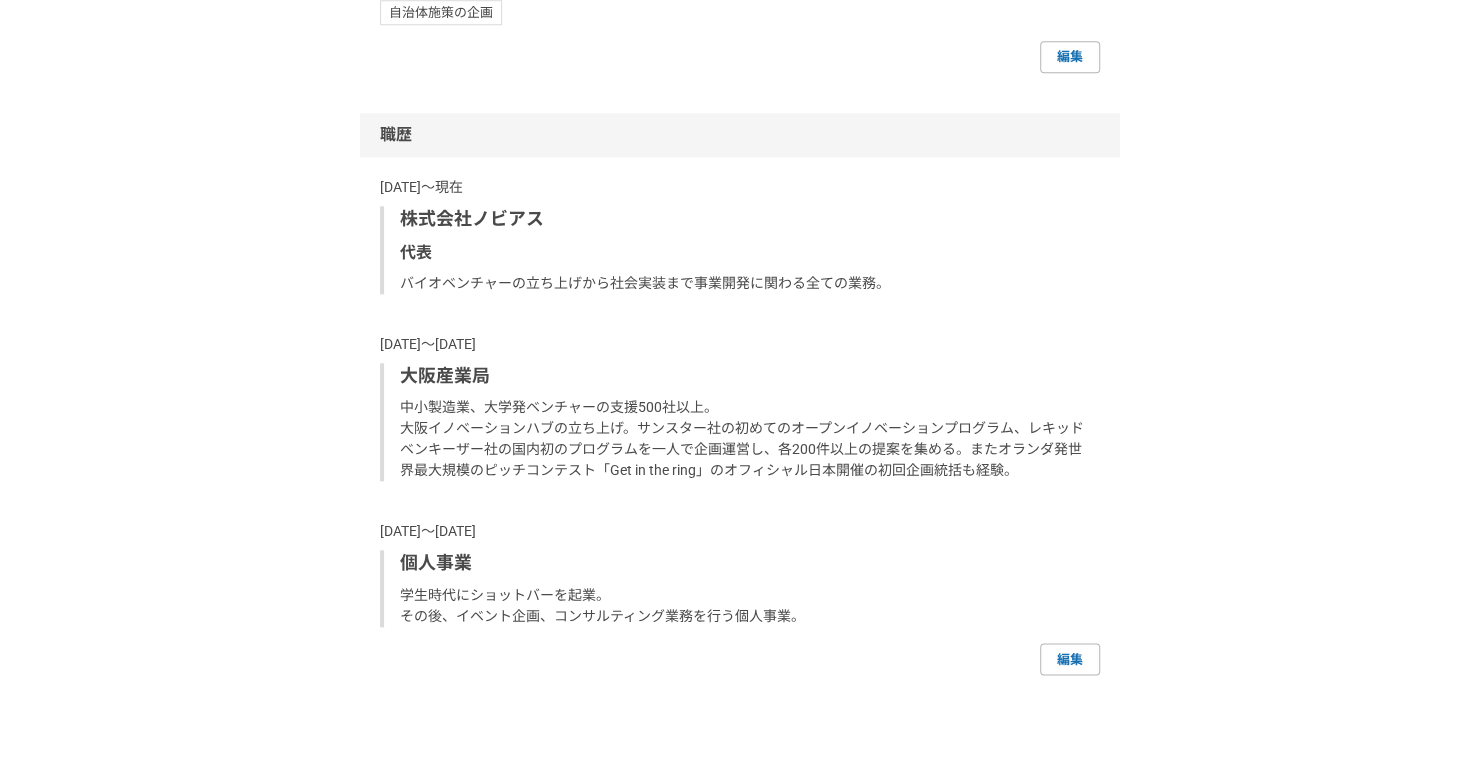 scroll, scrollTop: 1232, scrollLeft: 0, axis: vertical 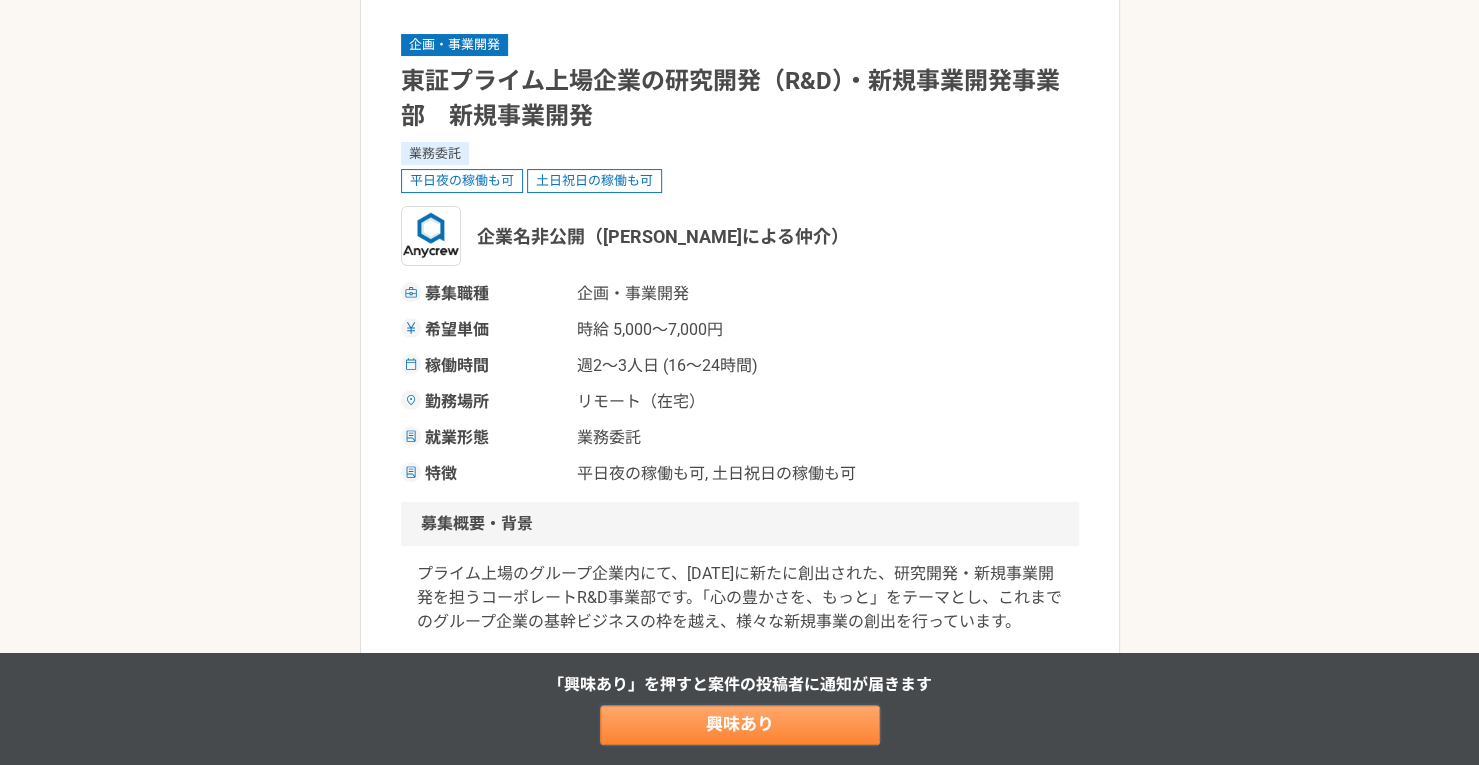 click on "興味あり" at bounding box center (740, 725) 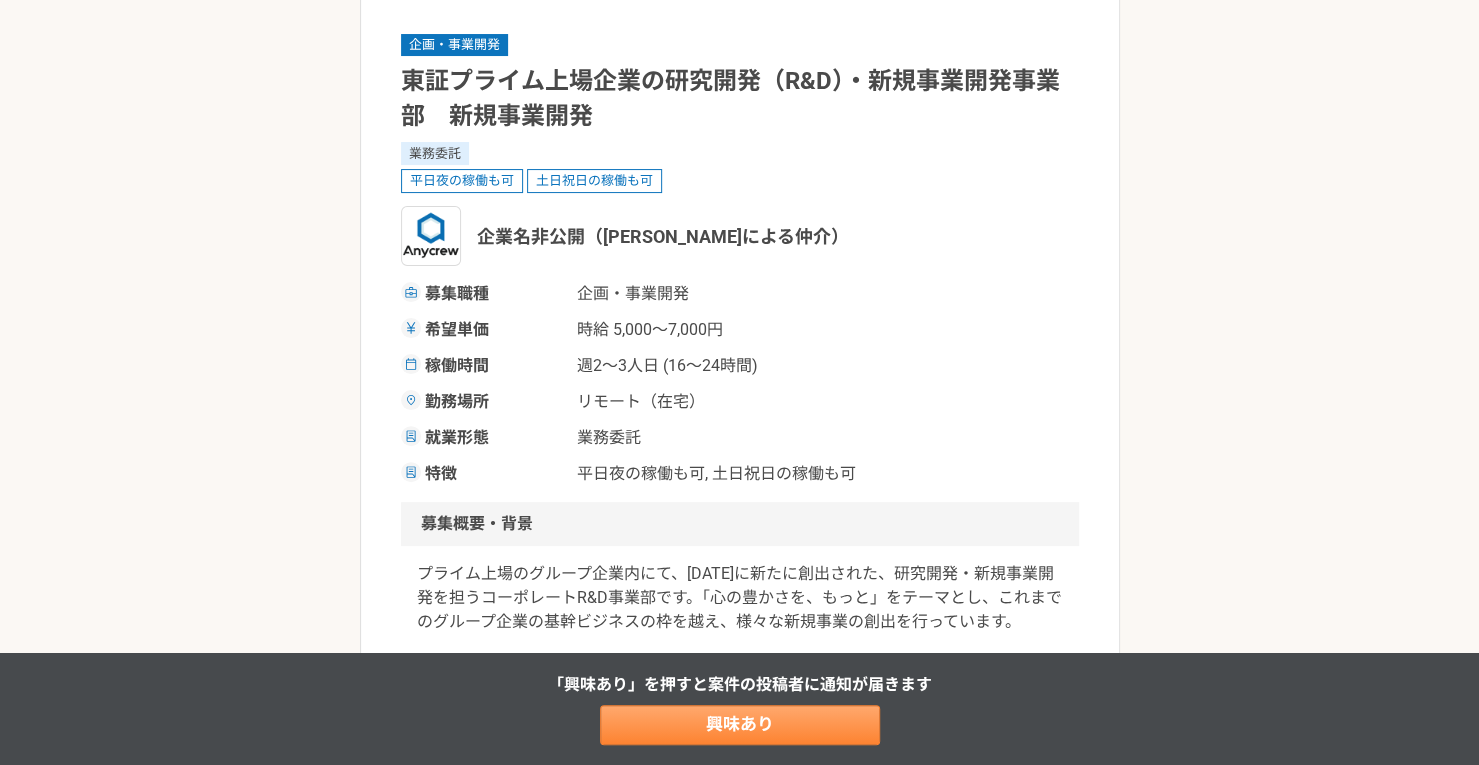 scroll, scrollTop: 0, scrollLeft: 0, axis: both 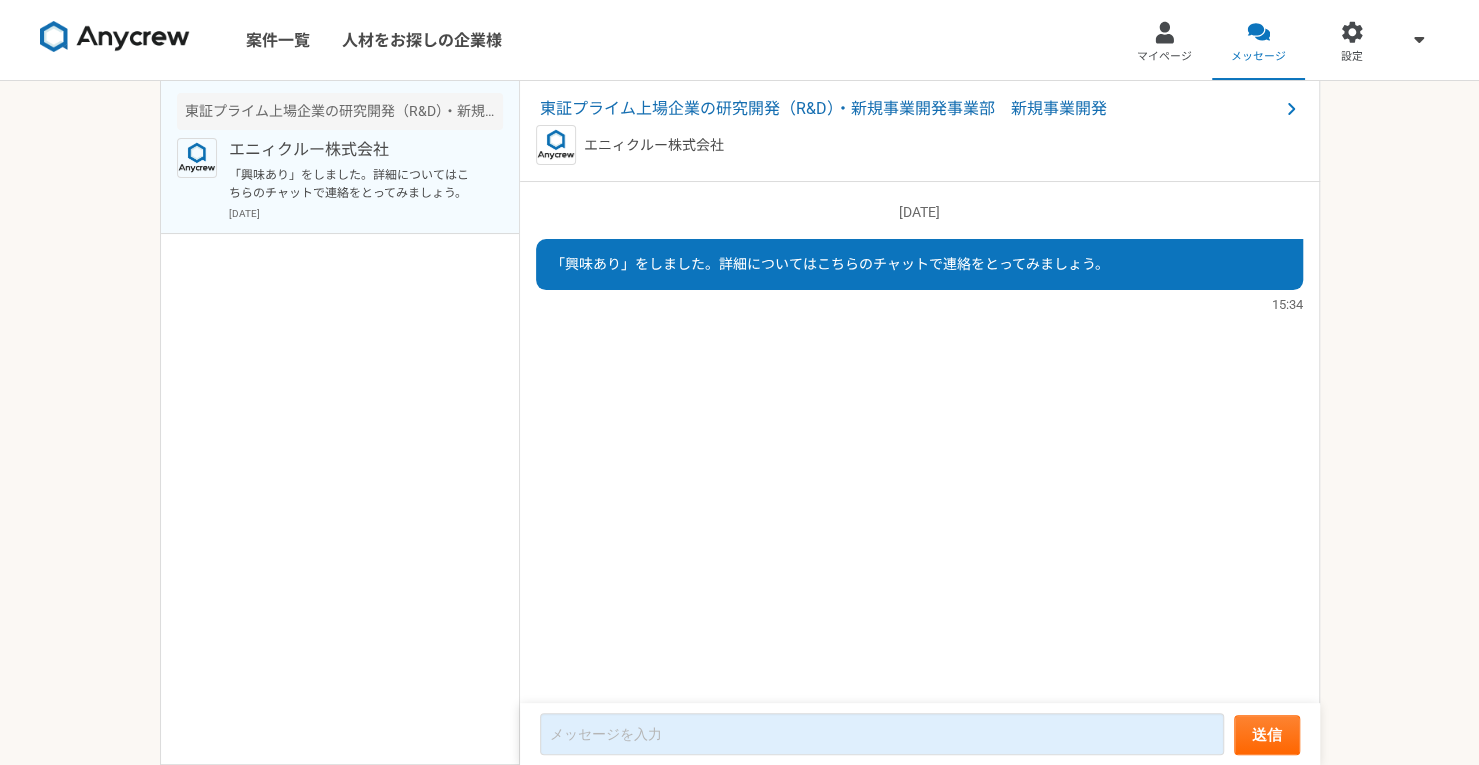 click on "東証プライム上場企業の研究開発（R&D）・新規事業開発事業部　新規事業開発 エニィクルー株式会社 「興味あり」をしました。詳細についてはこちらのチャットで連絡をとってみましょう。 2025年7月10日" at bounding box center (340, 423) 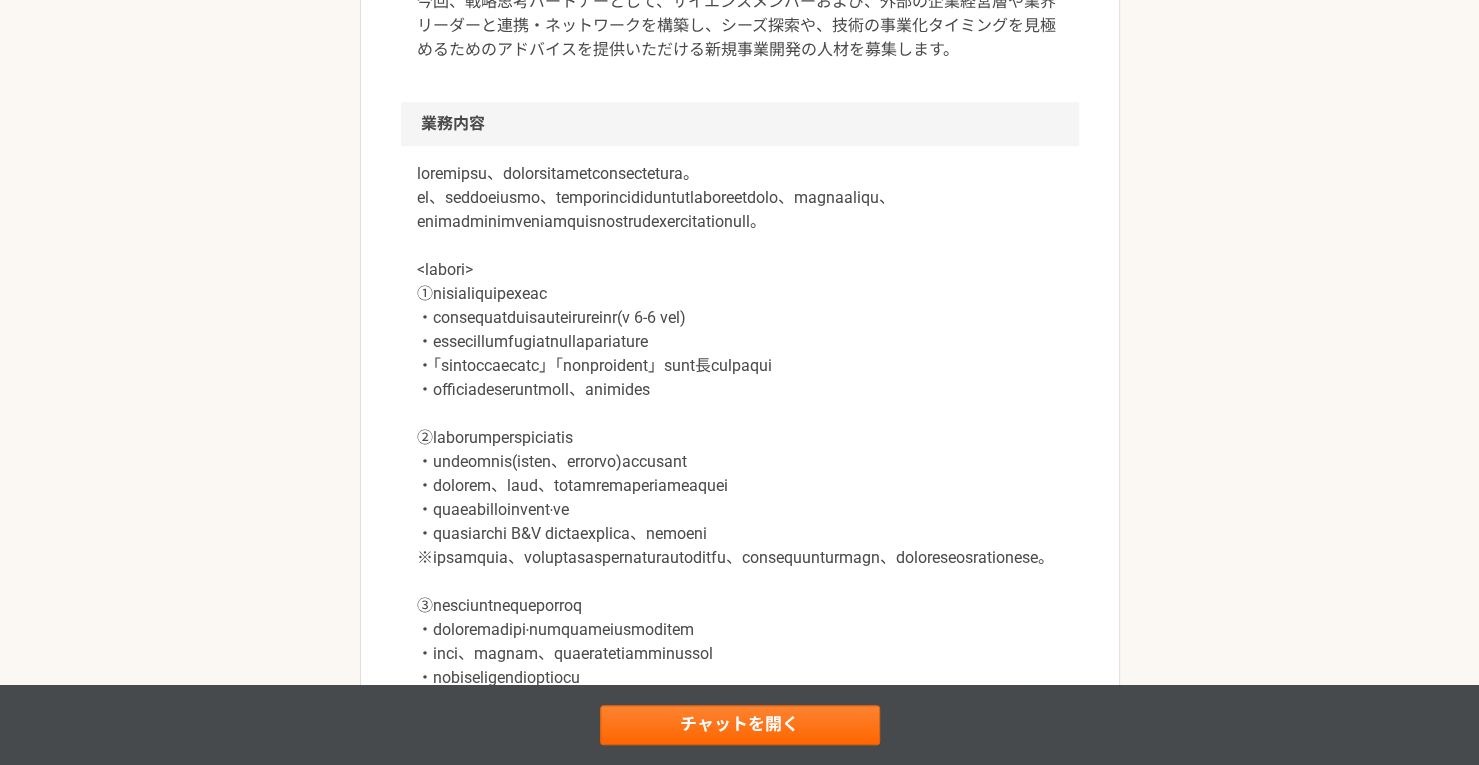 scroll, scrollTop: 800, scrollLeft: 0, axis: vertical 